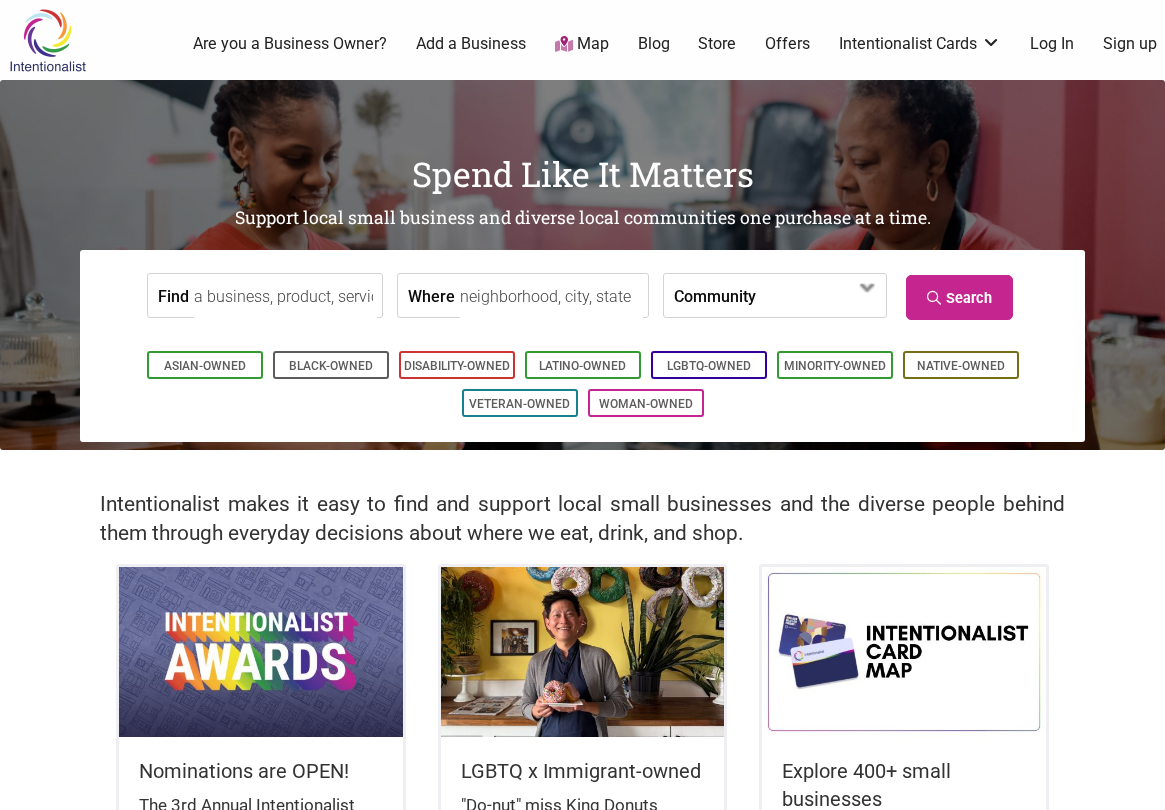 scroll, scrollTop: 0, scrollLeft: 0, axis: both 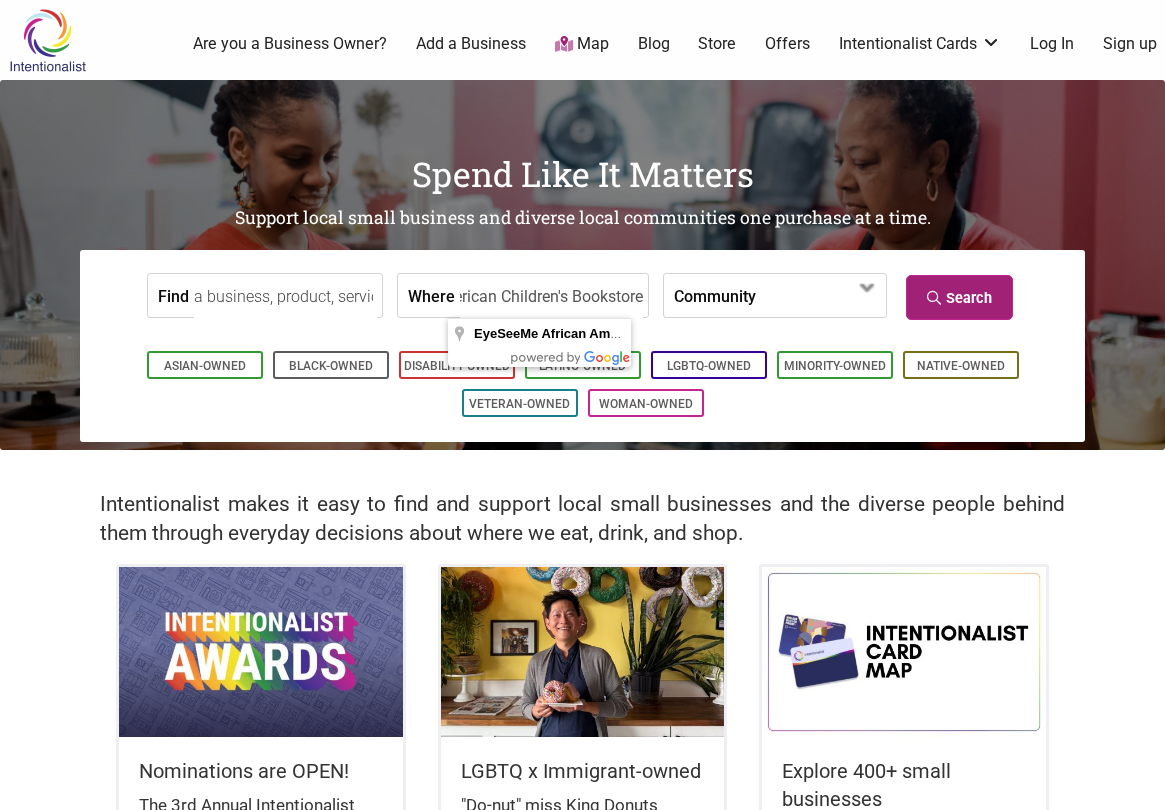 type on "EyeSeeMe African American Children's Bookstore" 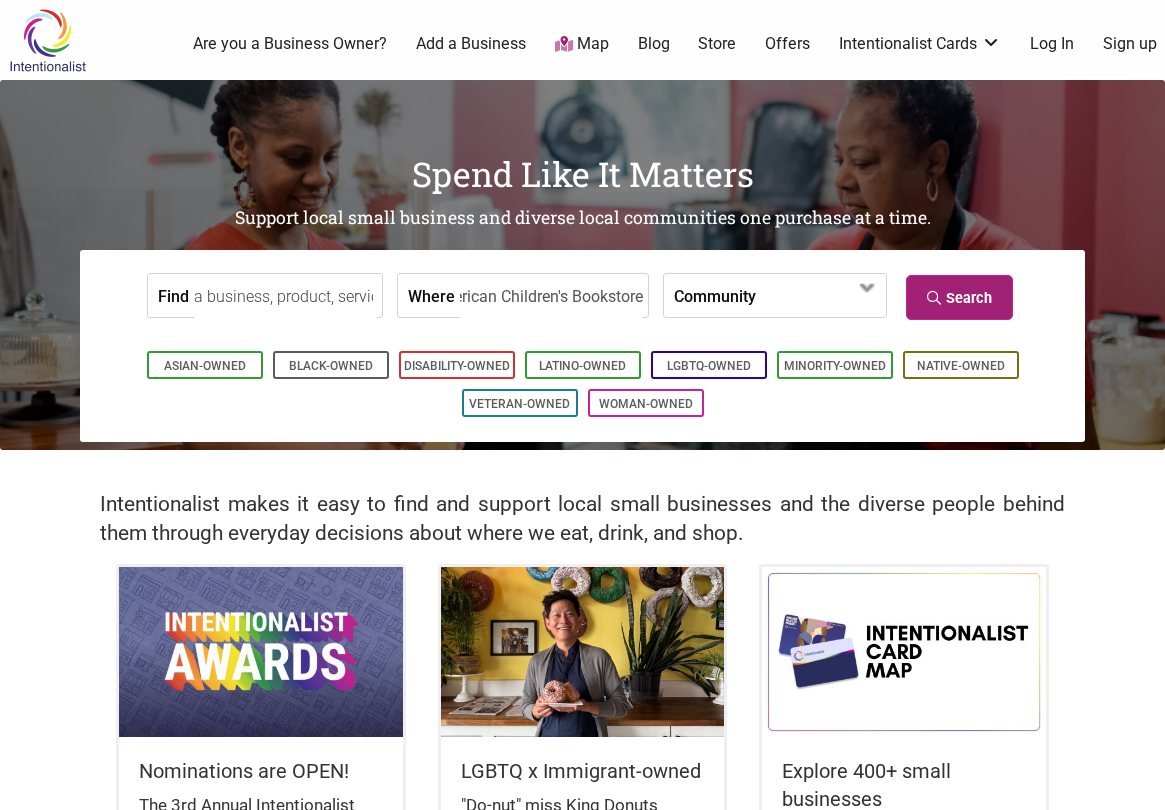scroll, scrollTop: 0, scrollLeft: 0, axis: both 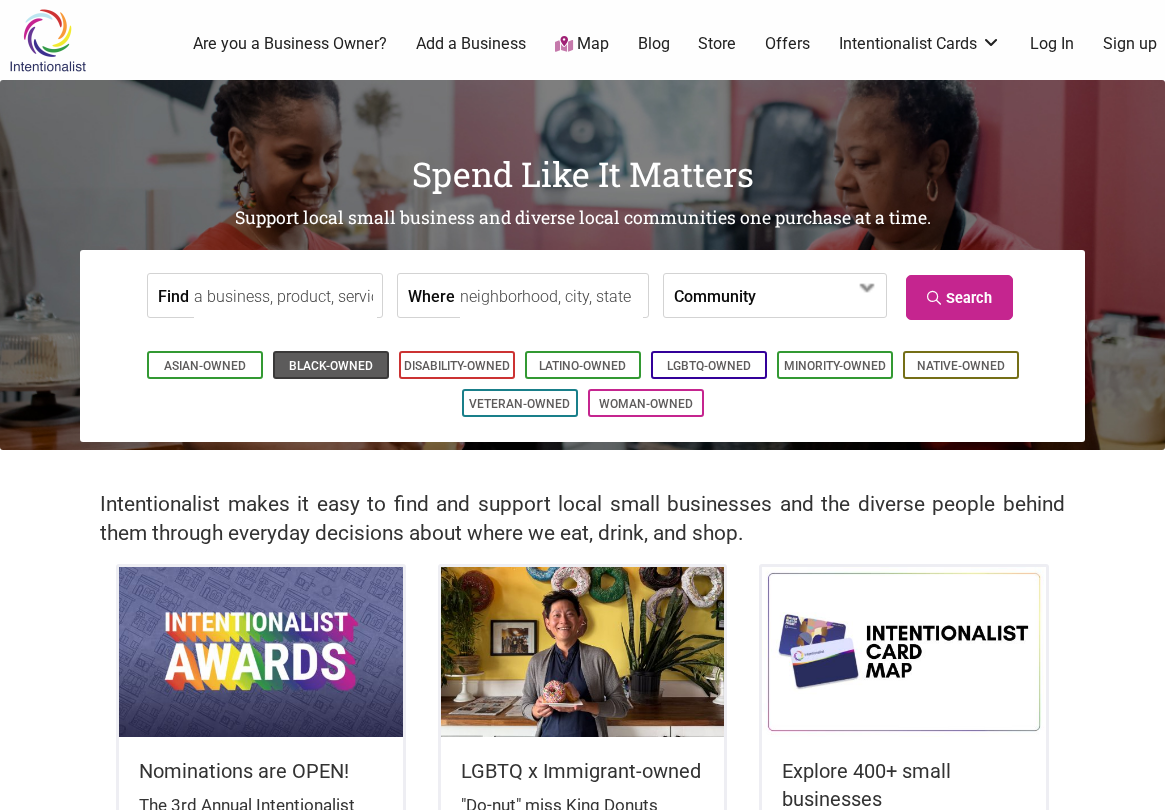 click on "Black-Owned" at bounding box center [331, 366] 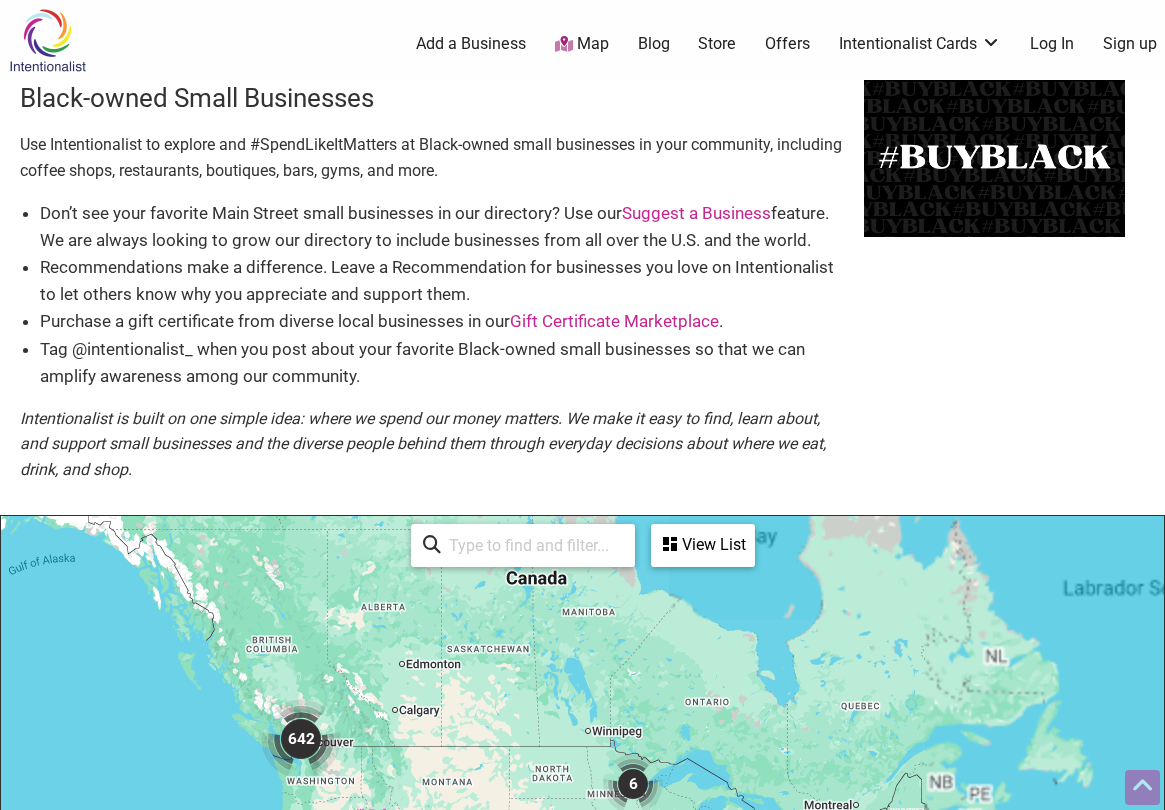 scroll, scrollTop: 500, scrollLeft: 0, axis: vertical 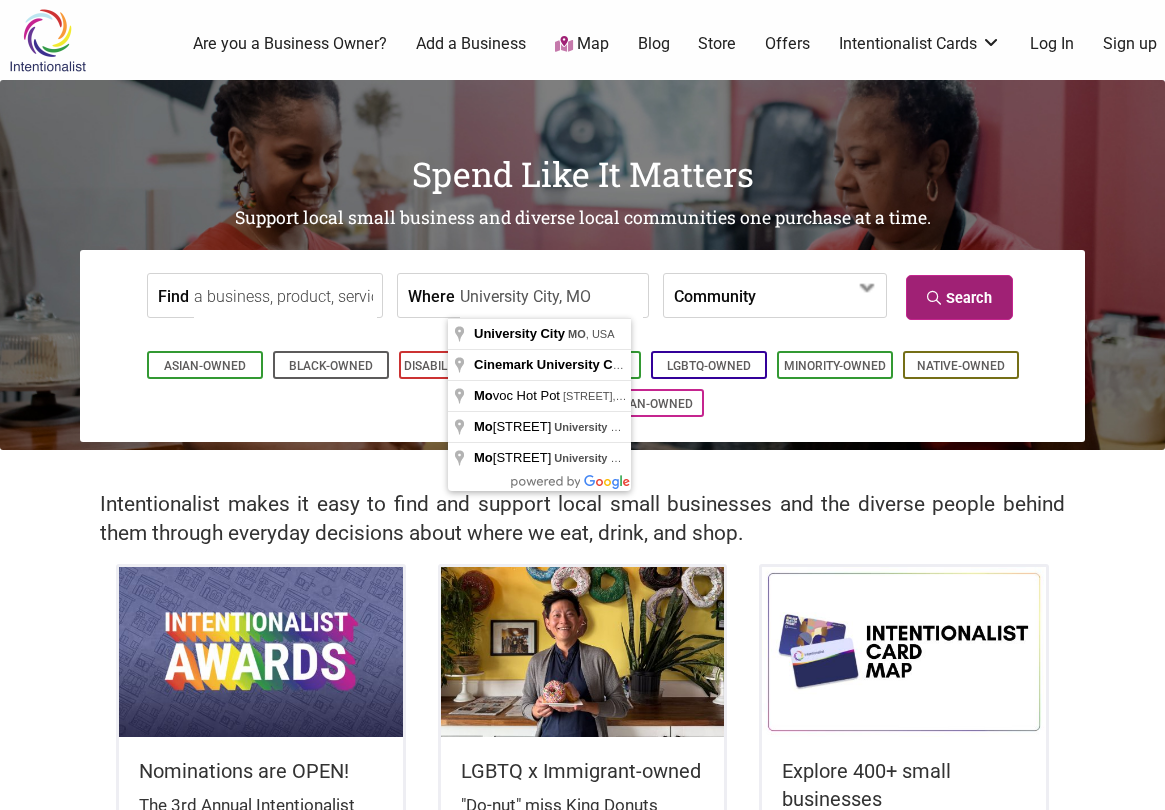 type on "University City, MO" 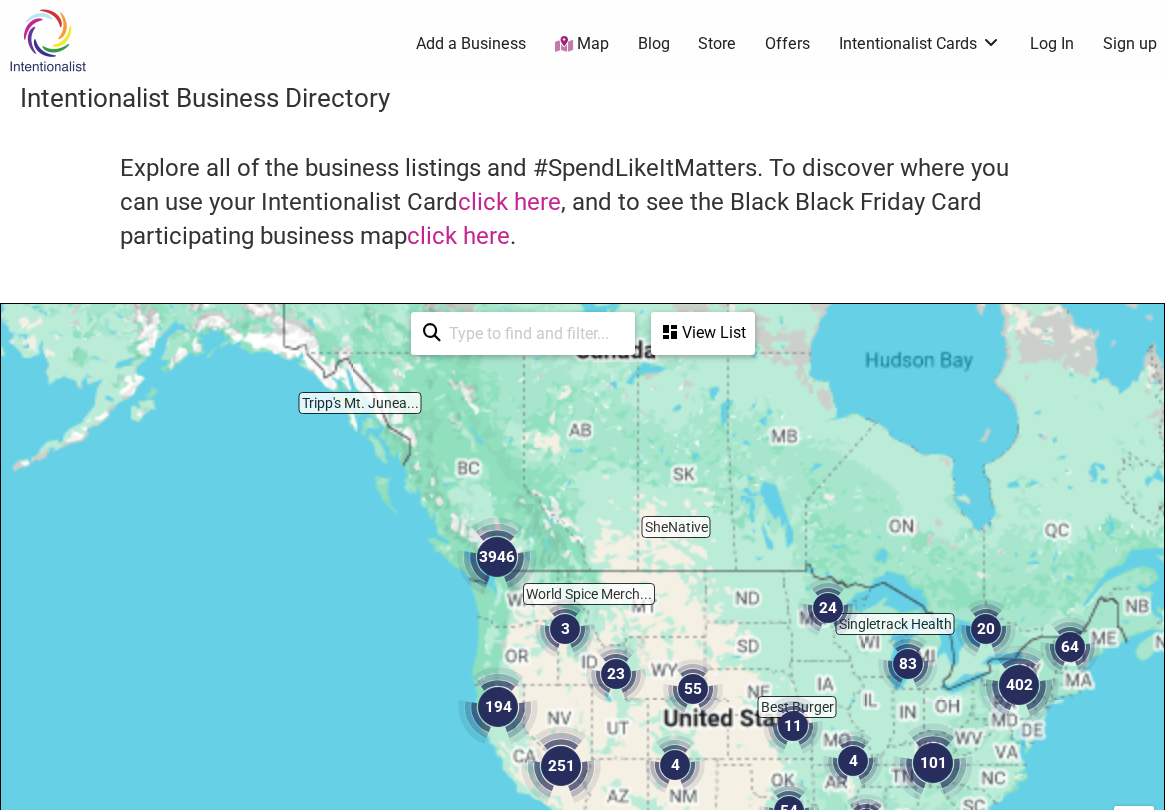 scroll, scrollTop: 500, scrollLeft: 0, axis: vertical 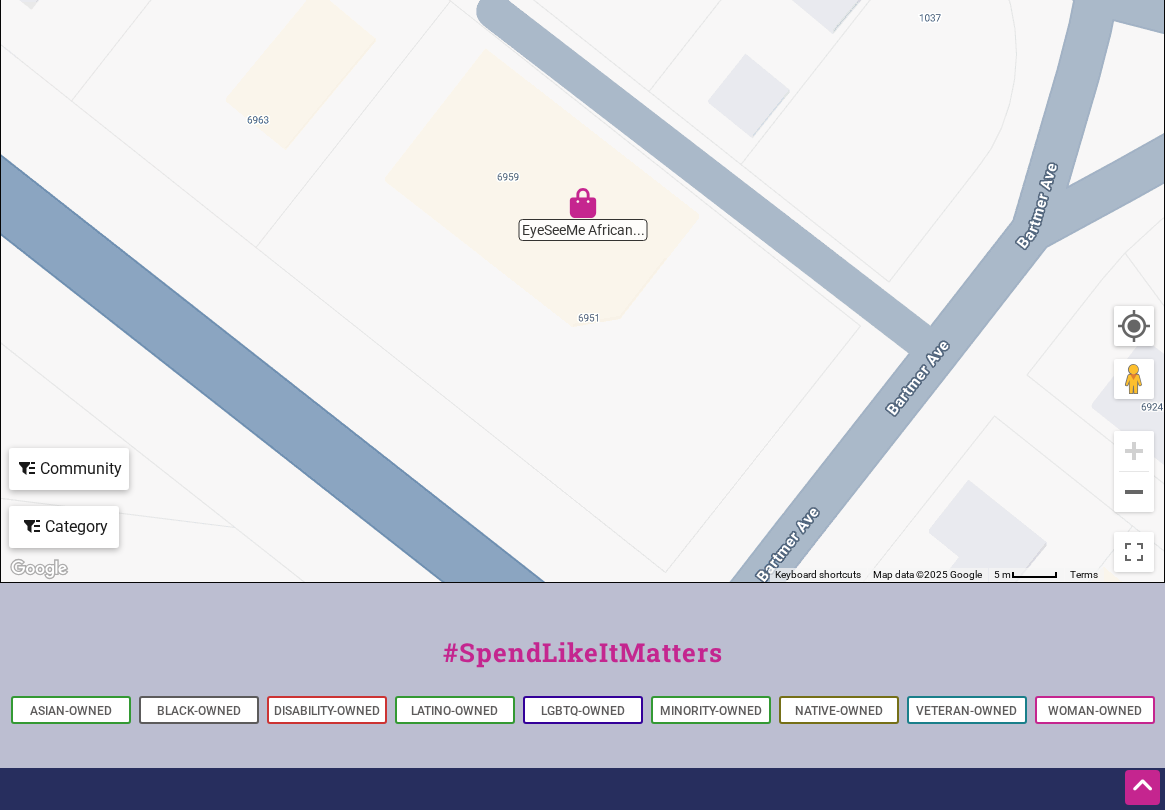 click at bounding box center (583, 203) 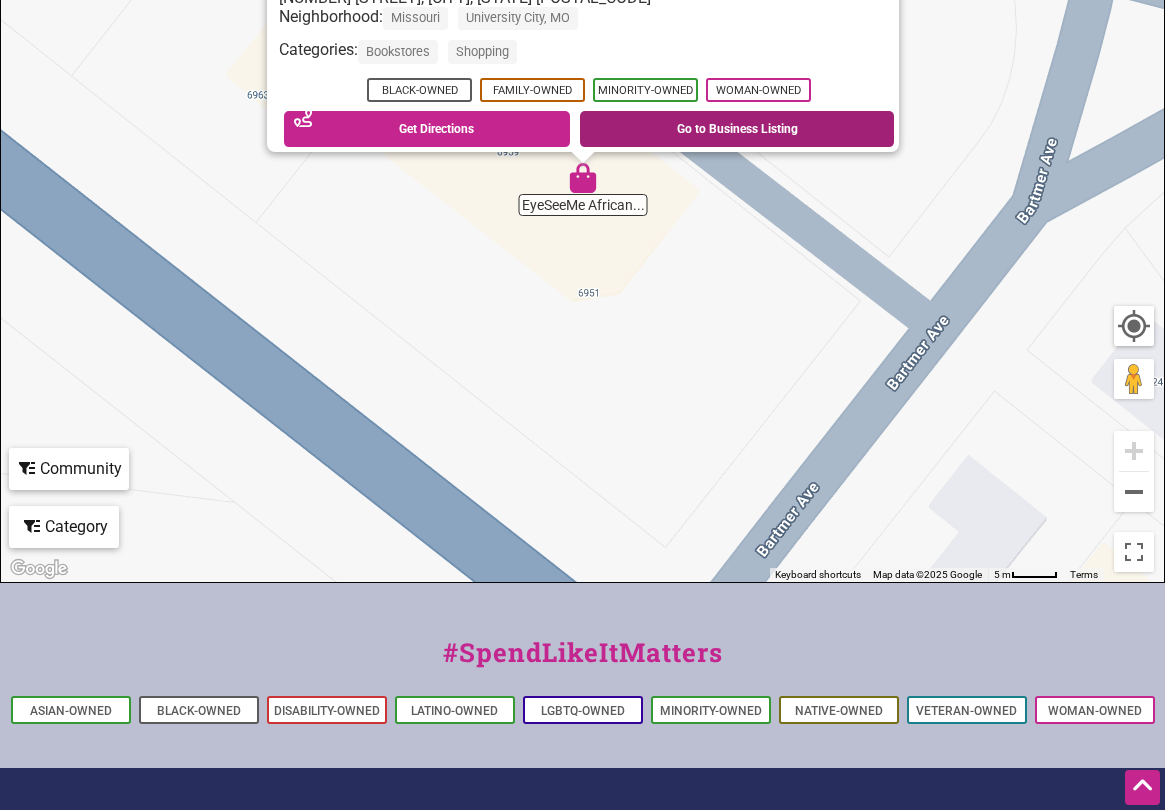 click on "Go to Business Listing" at bounding box center (737, 129) 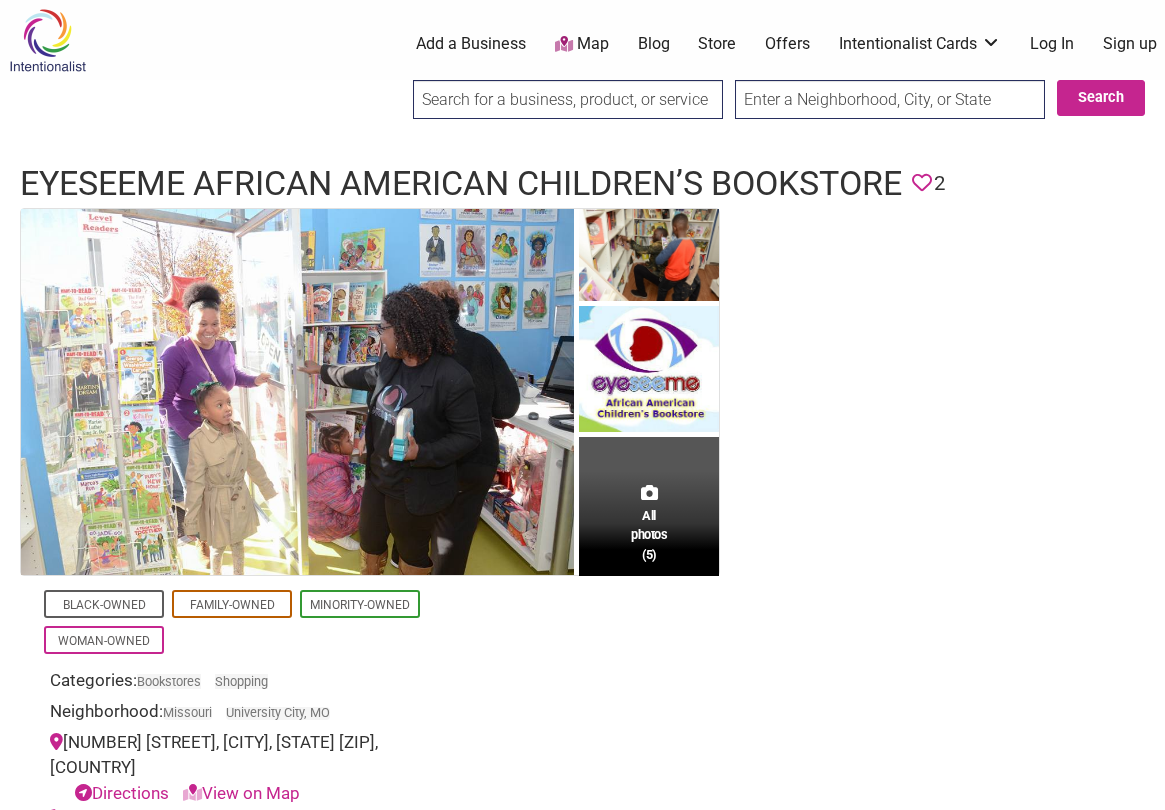 scroll, scrollTop: 0, scrollLeft: 0, axis: both 